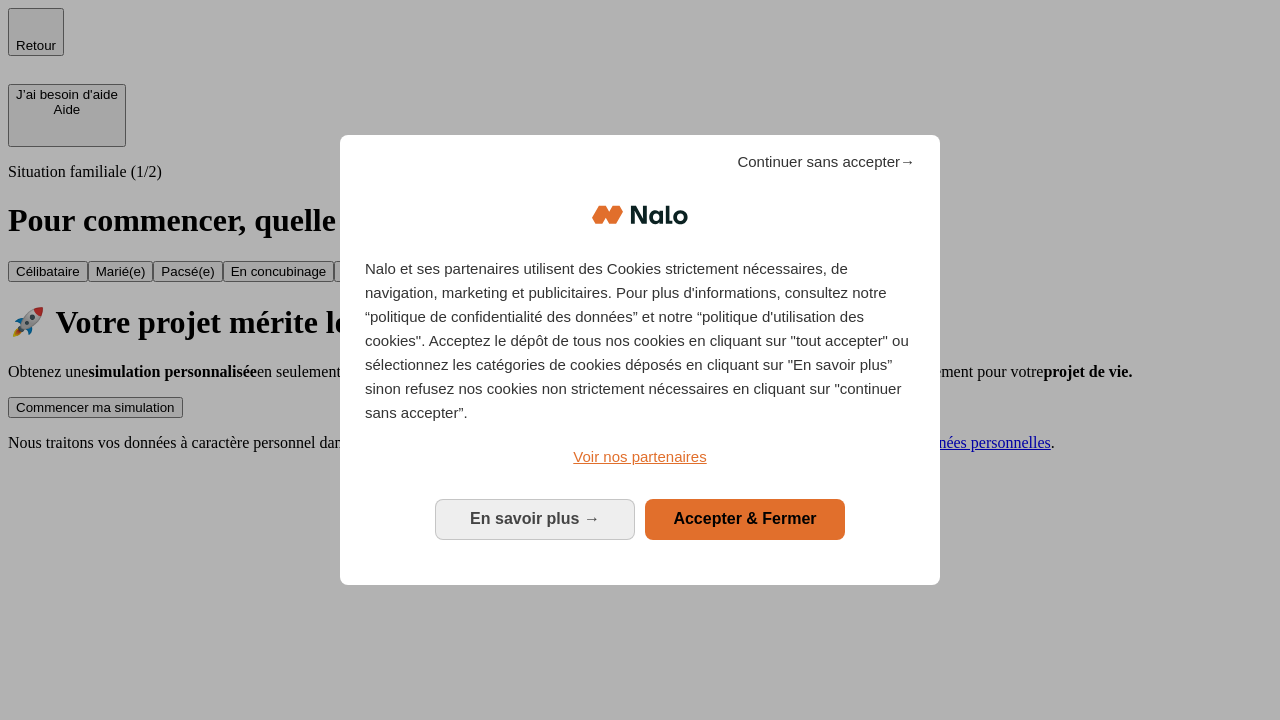 scroll, scrollTop: 0, scrollLeft: 0, axis: both 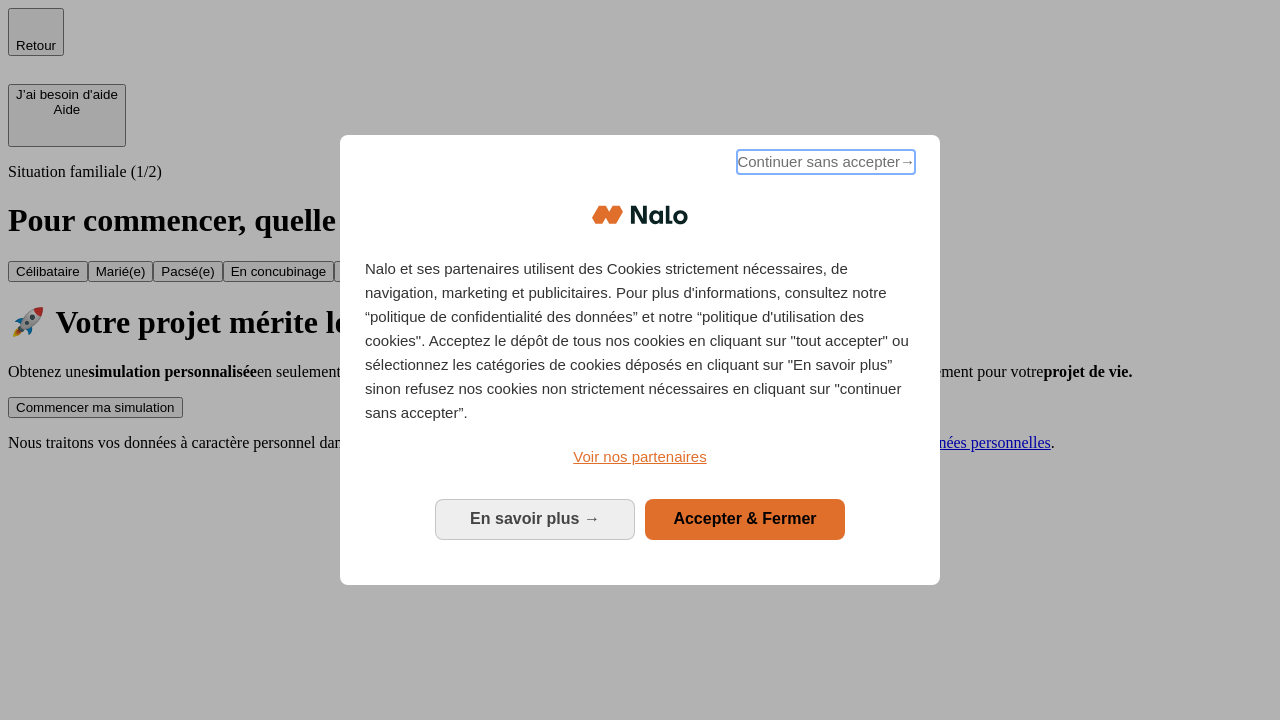 click on "Continuer sans accepter  →" at bounding box center [826, 162] 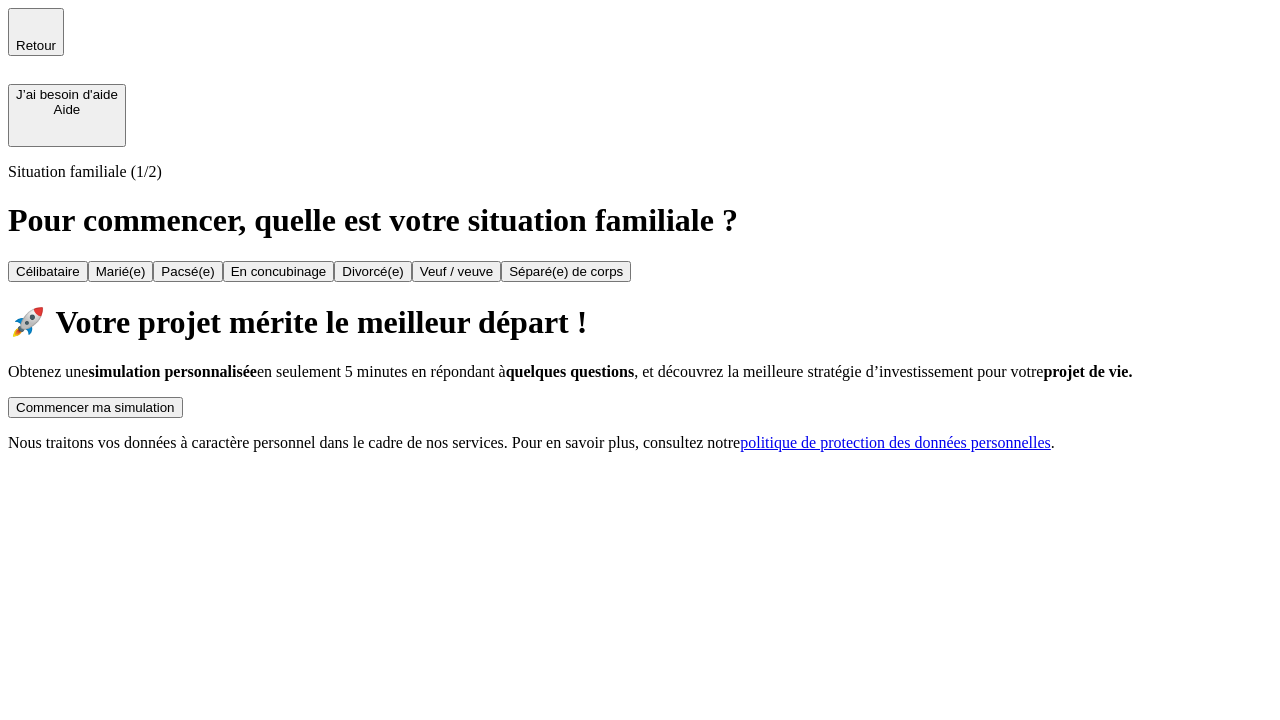 click on "Commencer ma simulation" at bounding box center (95, 407) 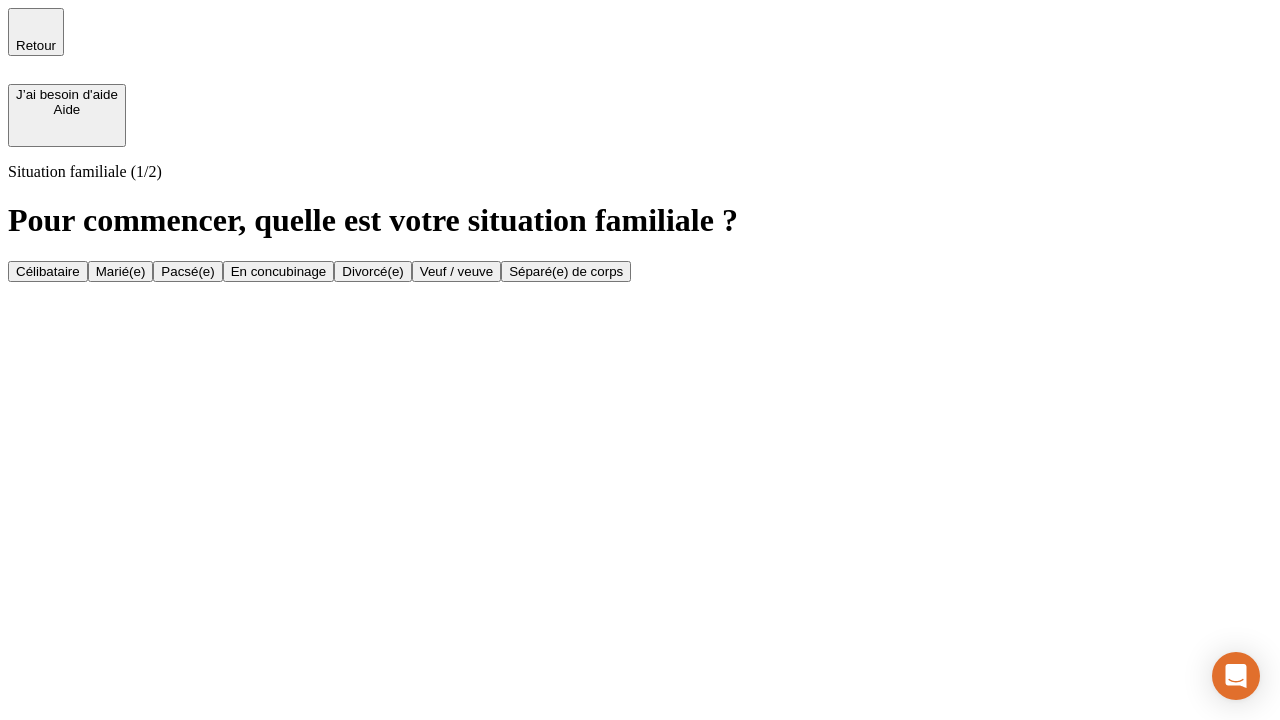 click on "Célibataire" at bounding box center (48, 271) 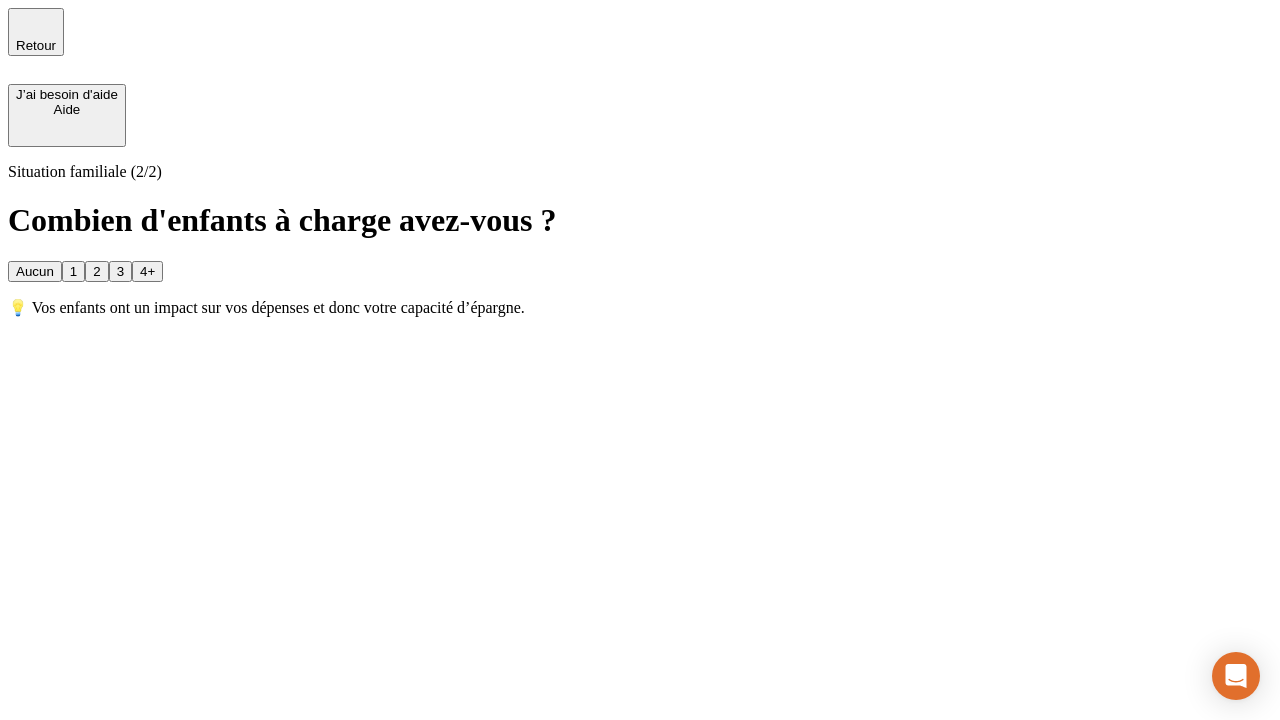 click on "Aucun" at bounding box center [35, 271] 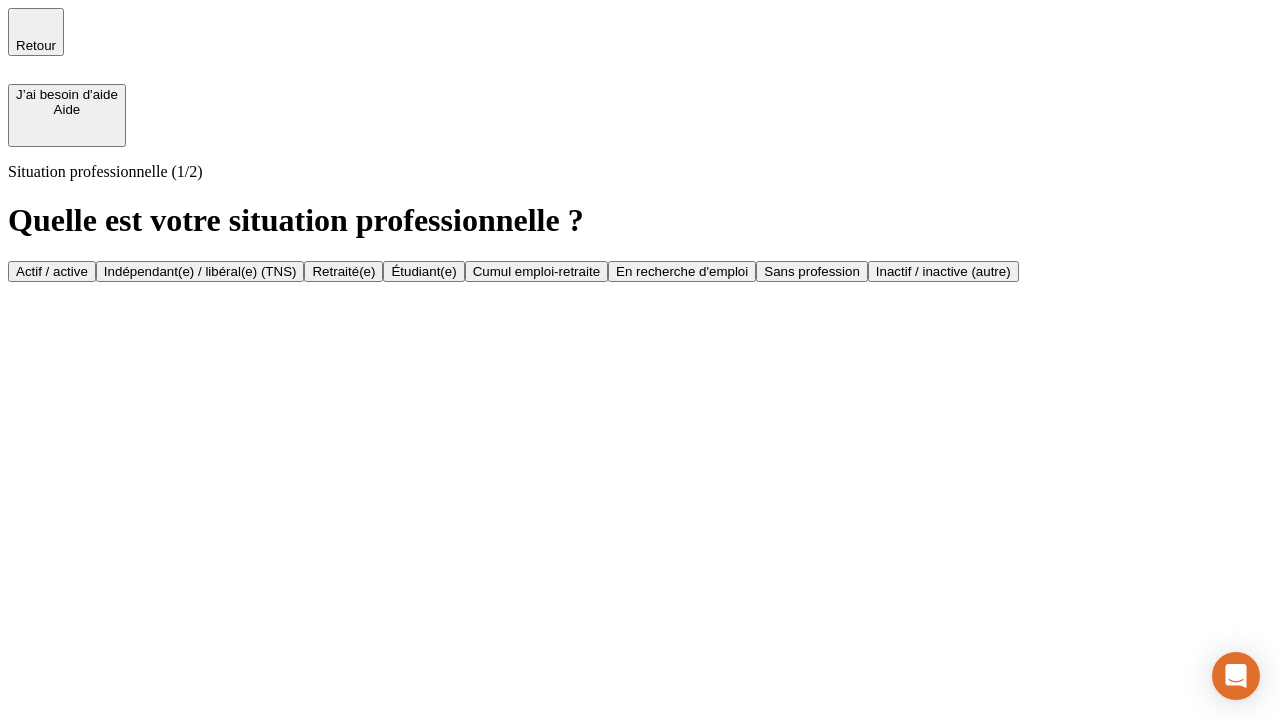 click on "Actif / active" at bounding box center [52, 271] 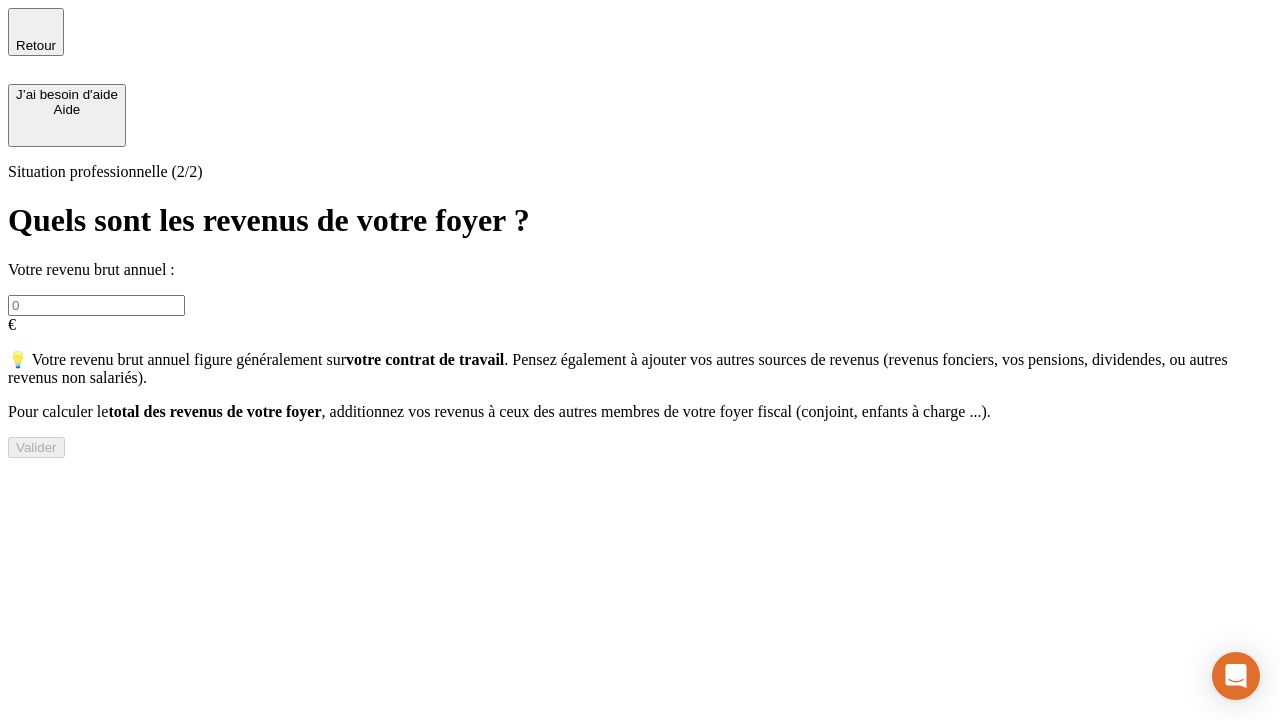 click at bounding box center (96, 305) 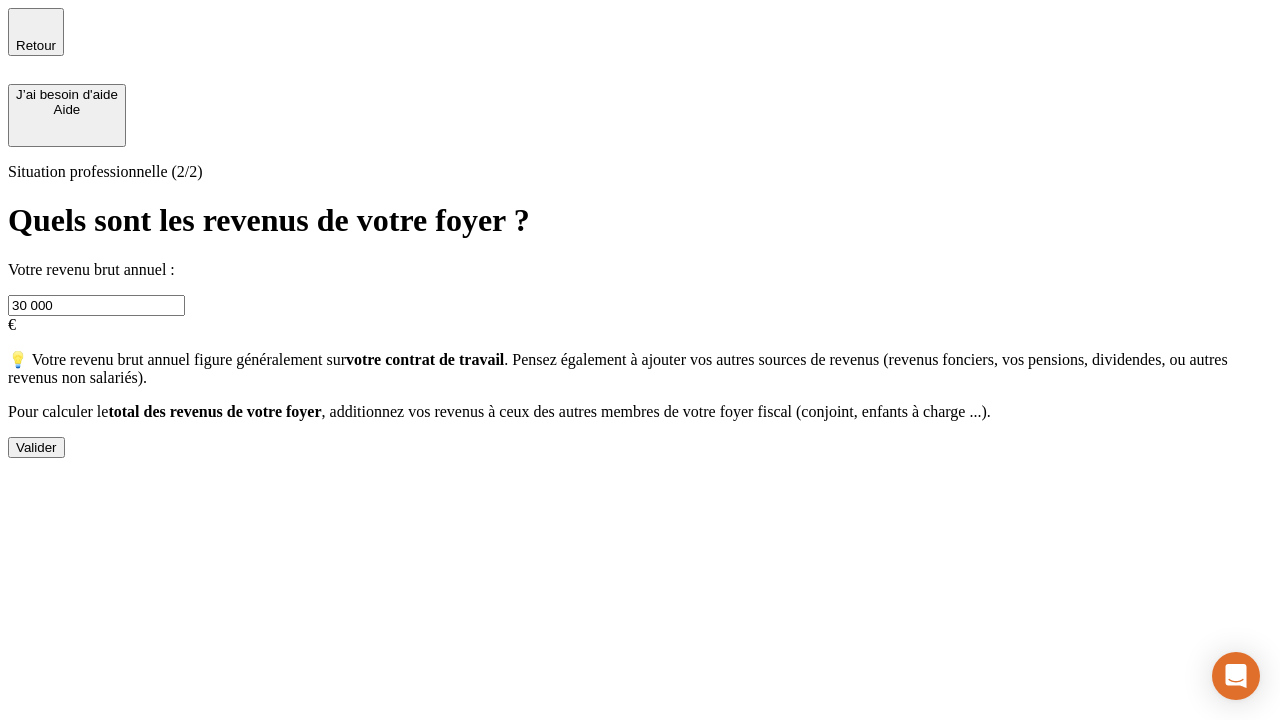 click on "Valider" at bounding box center (36, 447) 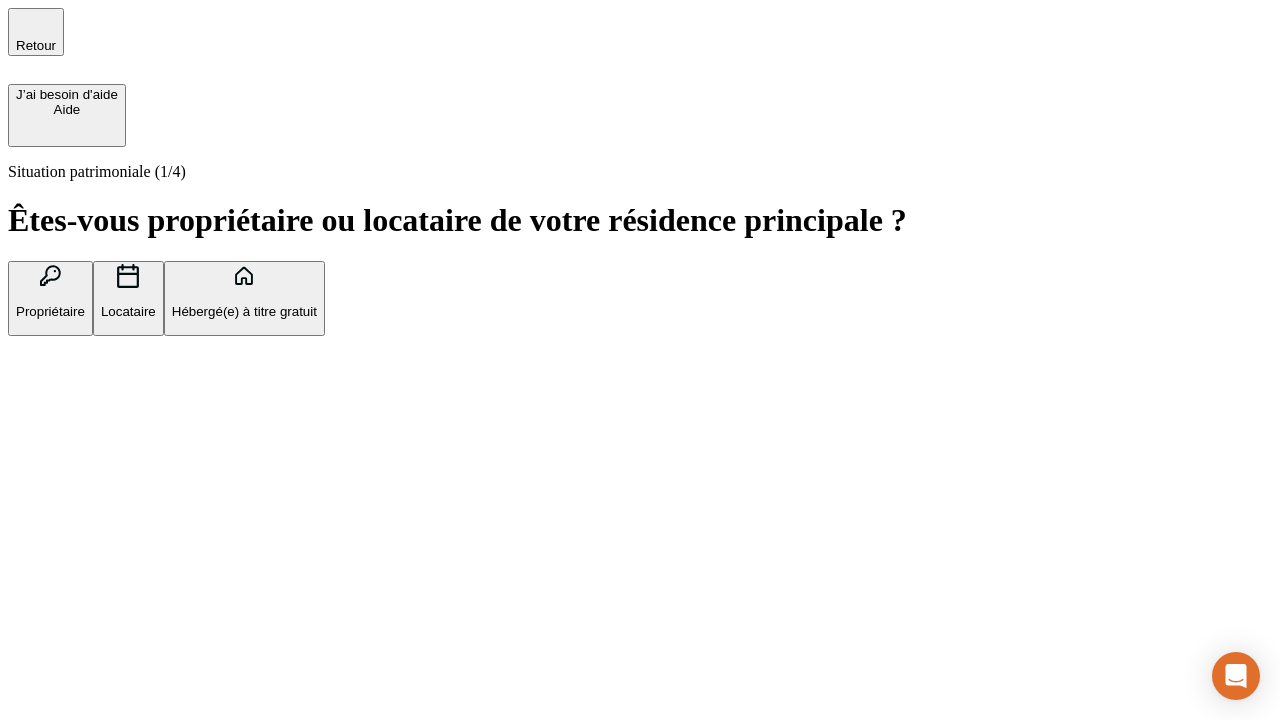 click on "Hébergé(e) à titre gratuit" at bounding box center (244, 311) 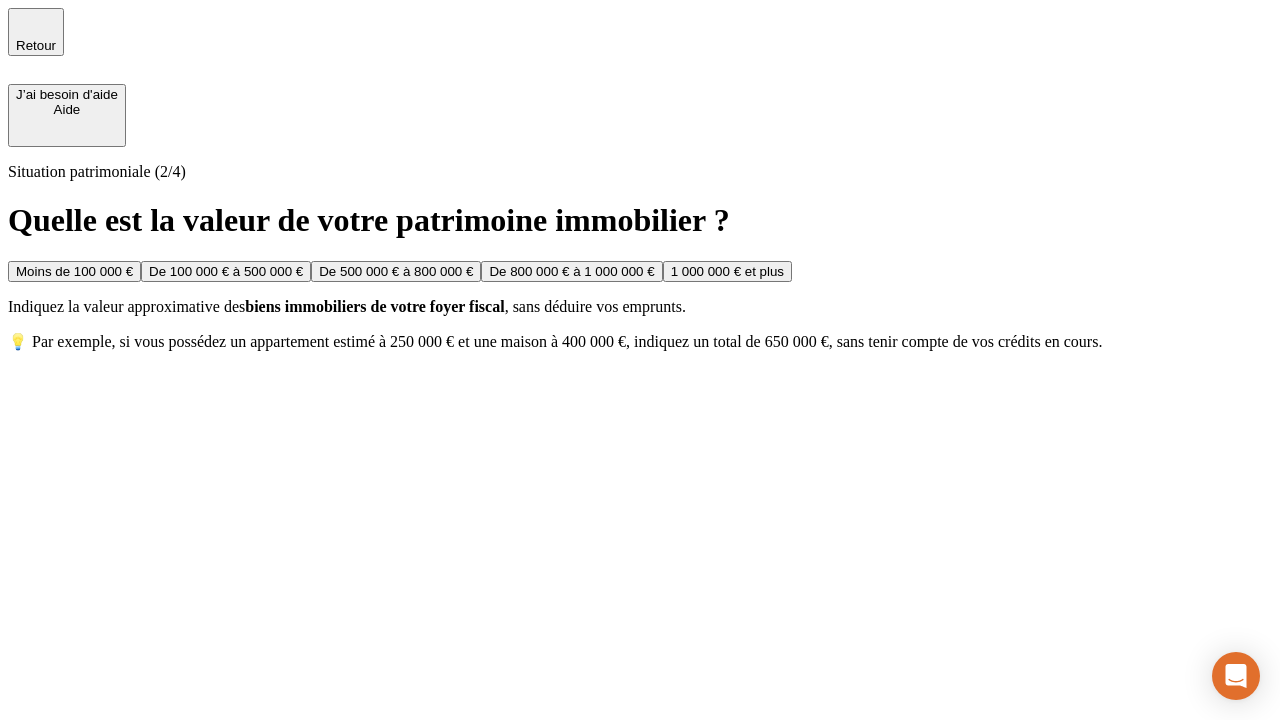 click on "Moins de 100 000 €" at bounding box center (74, 271) 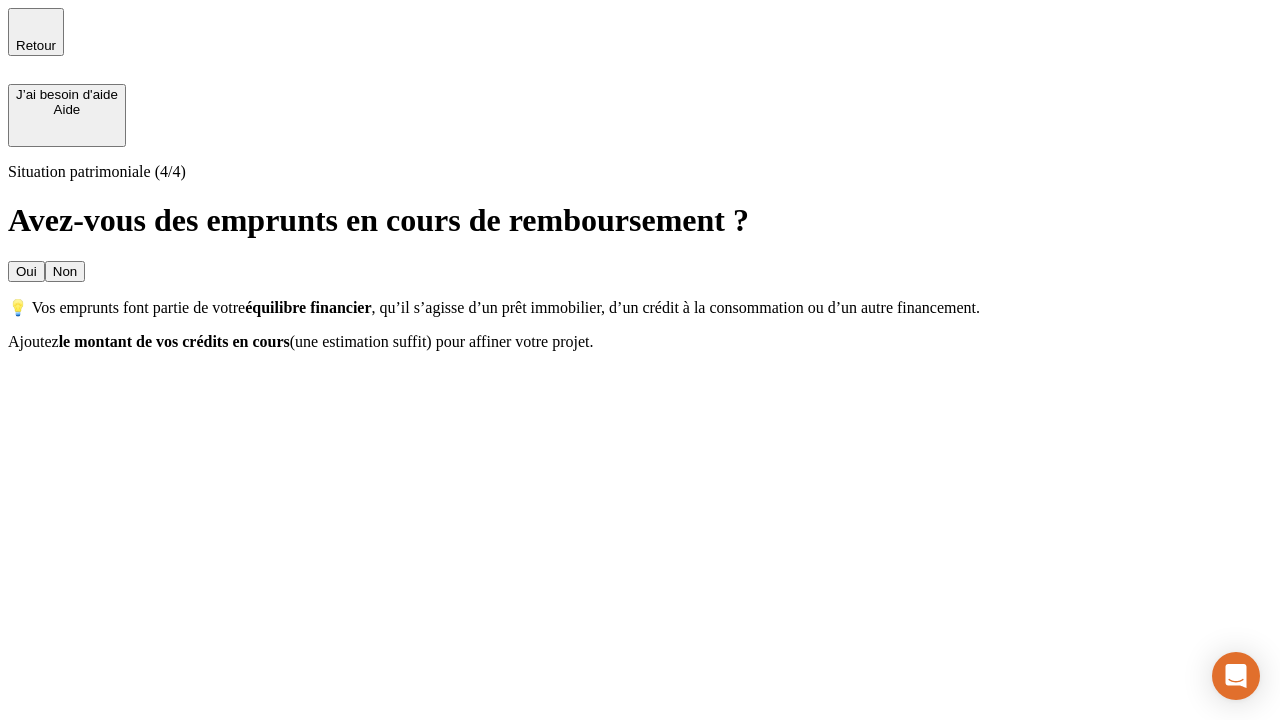 click on "Non" at bounding box center (65, 271) 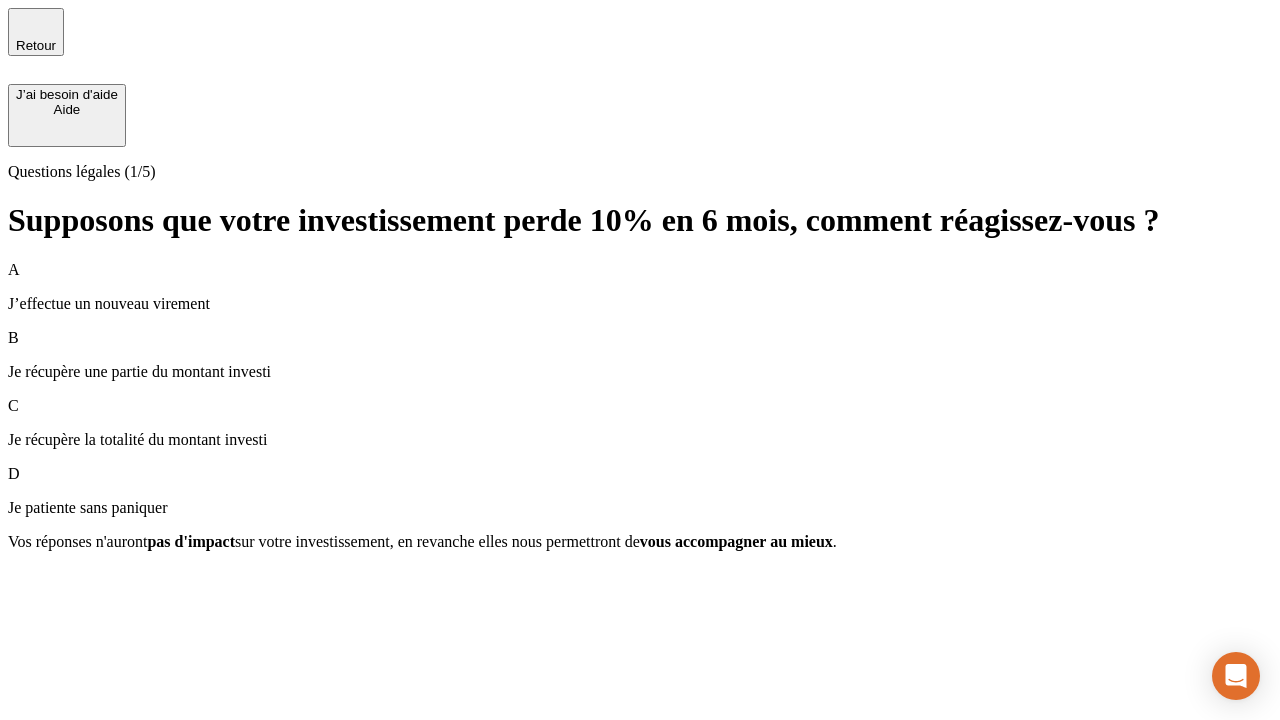 click on "A J’effectue un nouveau virement" at bounding box center [640, 287] 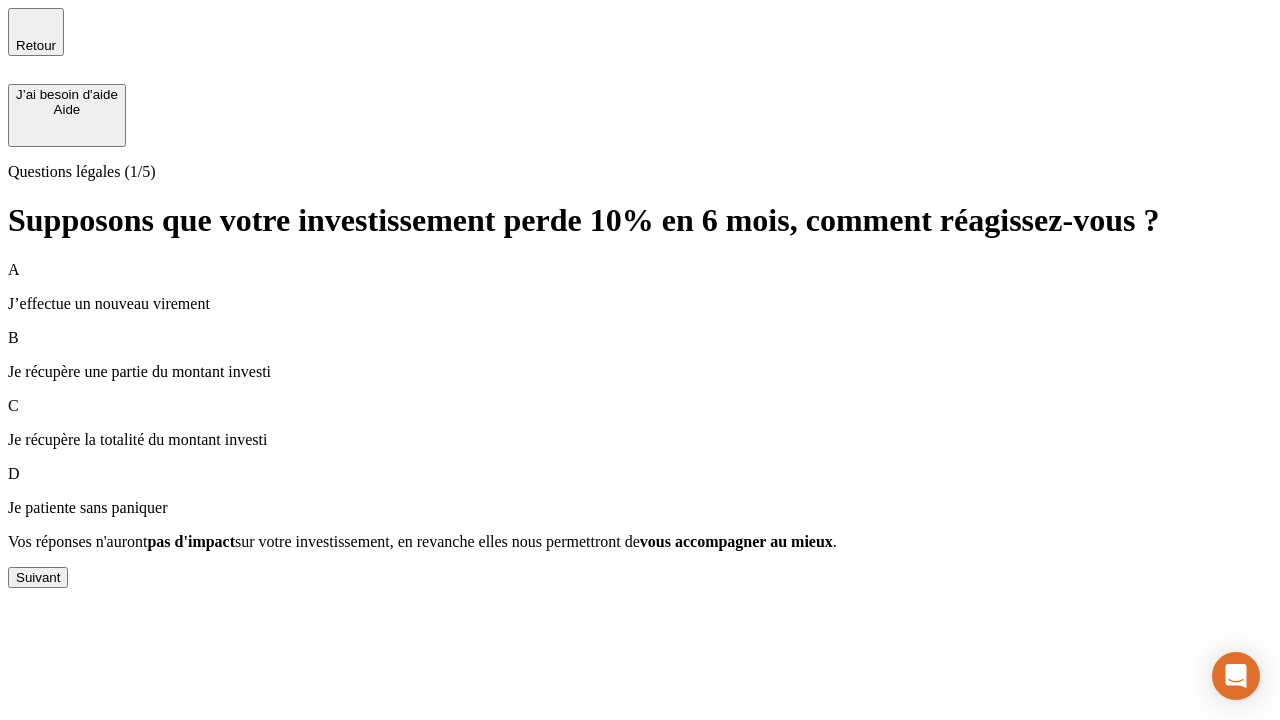 click on "Suivant" at bounding box center (38, 577) 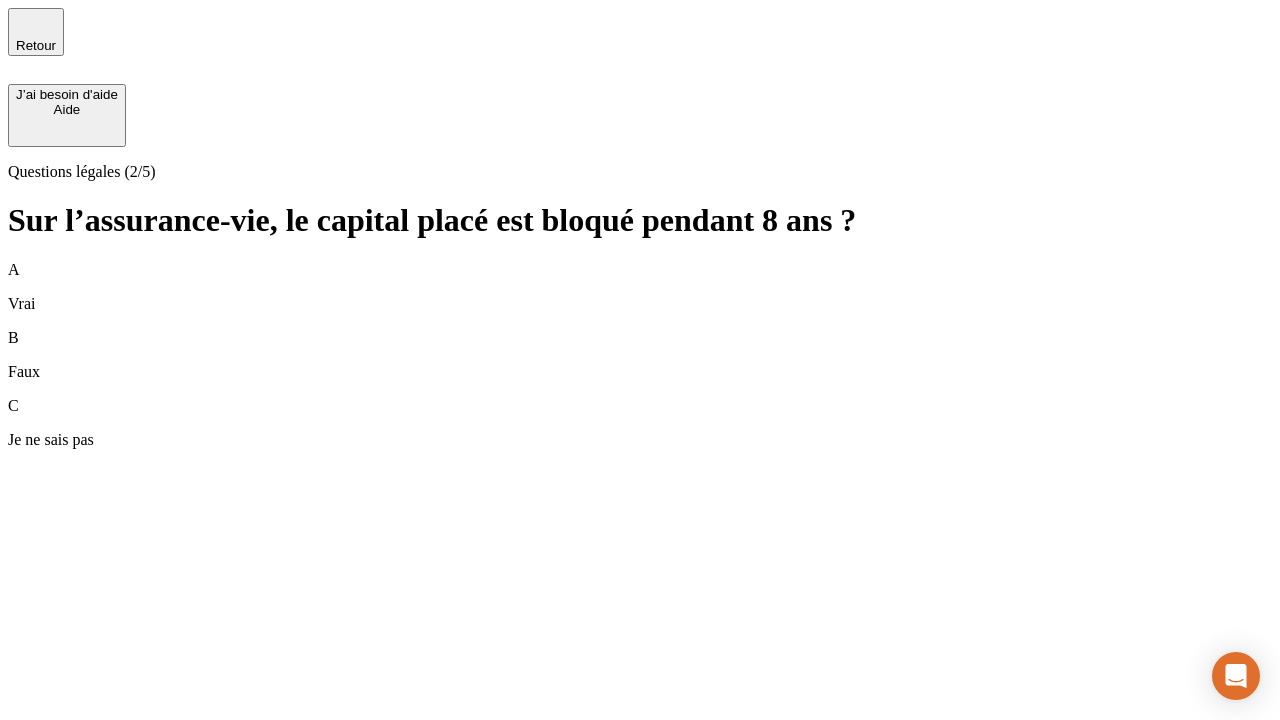 click on "B Faux" at bounding box center [640, 355] 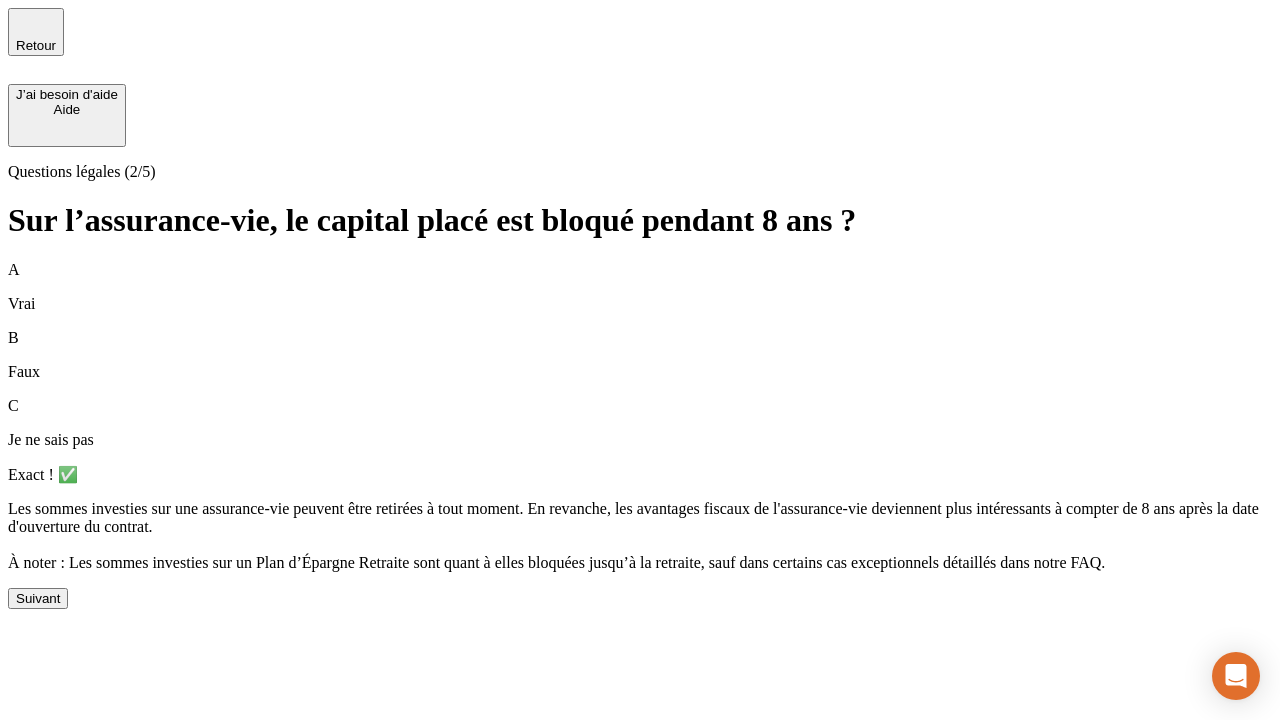 click on "Suivant" at bounding box center [38, 598] 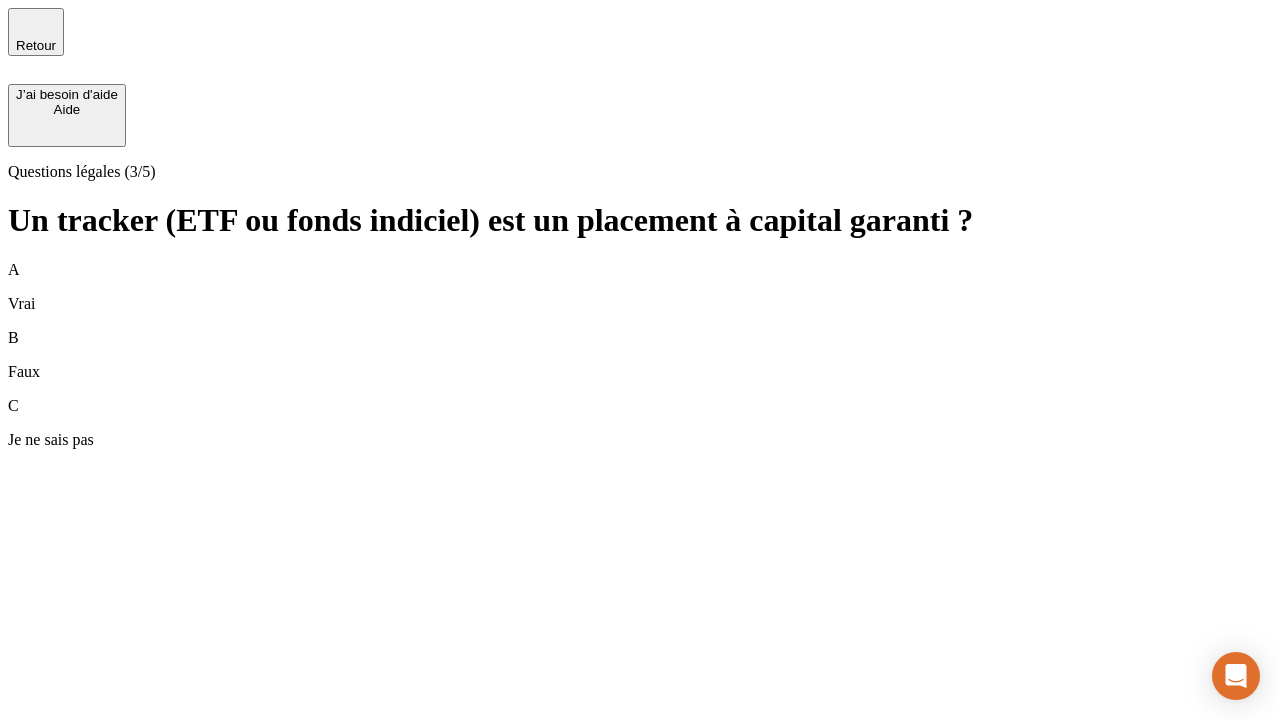 click on "B Faux" at bounding box center [640, 355] 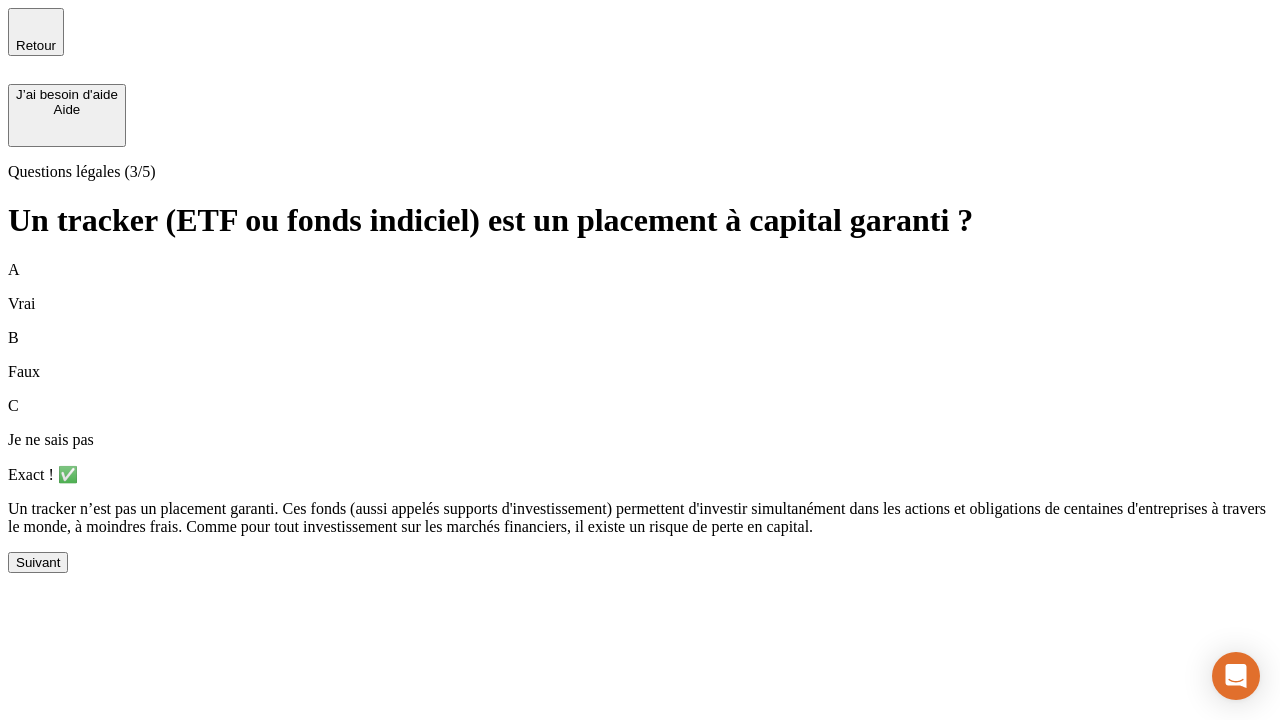 click on "Suivant" at bounding box center (38, 562) 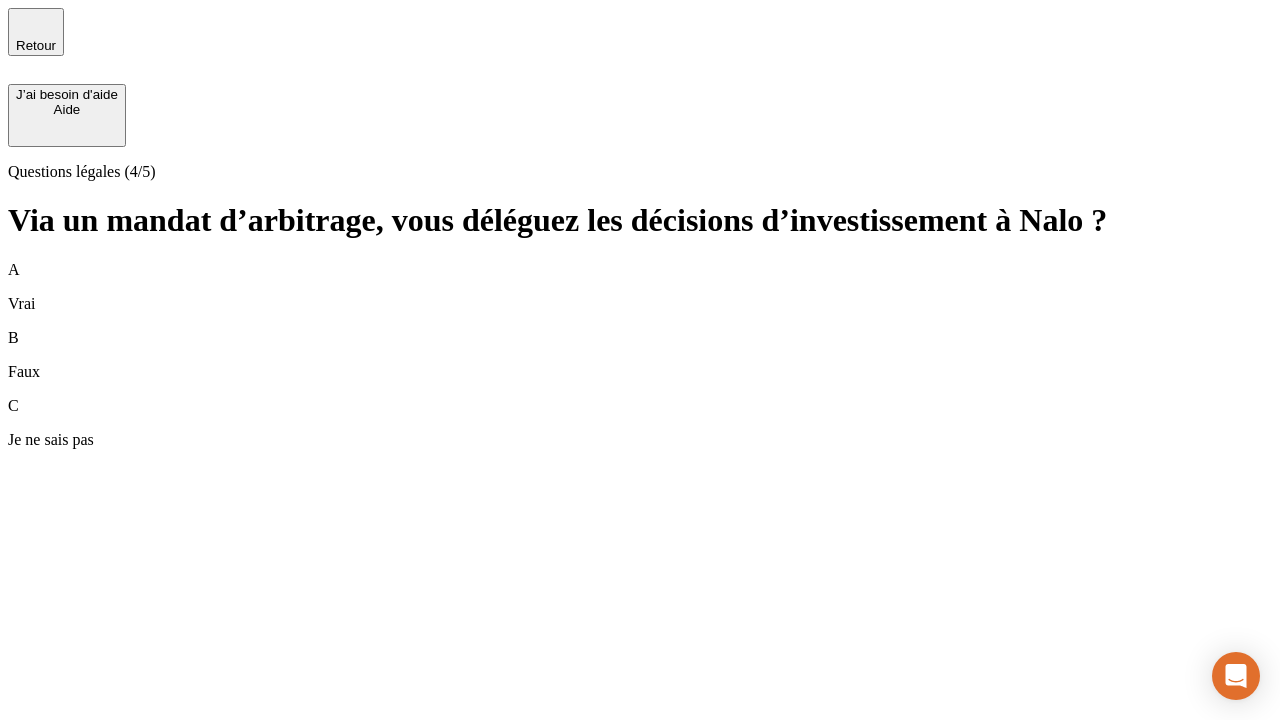 click on "A Vrai" at bounding box center [640, 287] 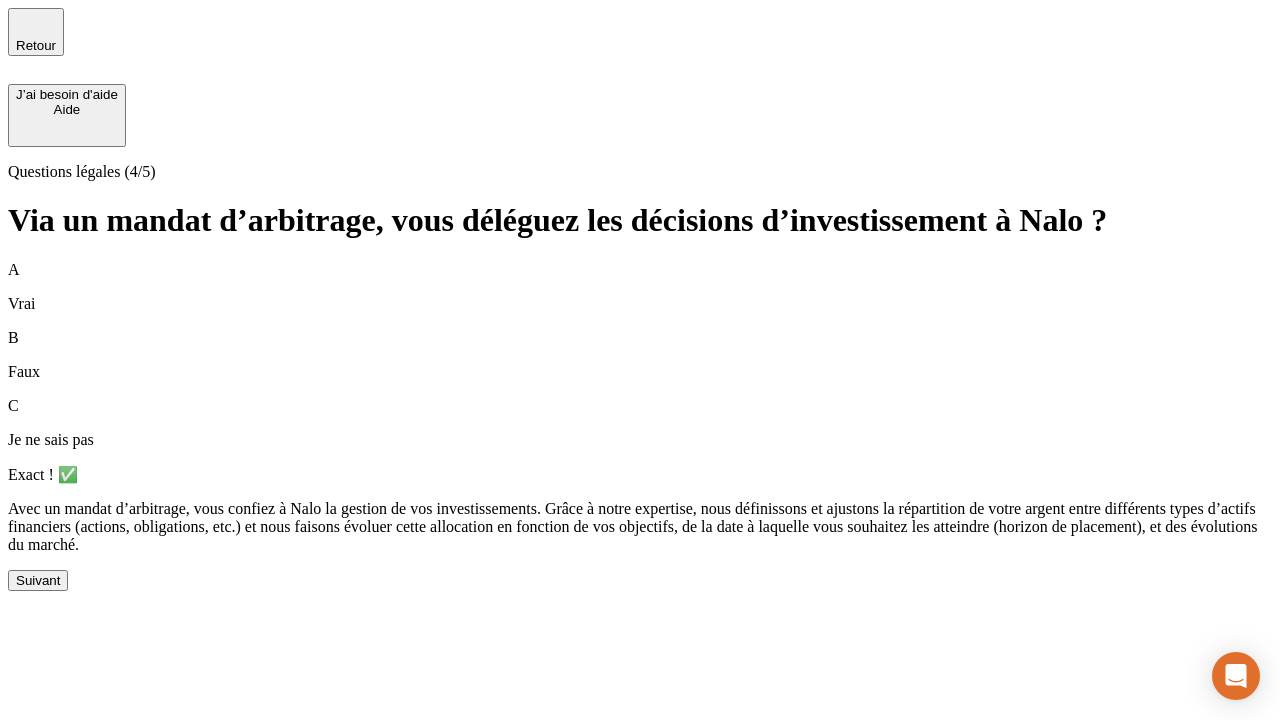 click on "Suivant" at bounding box center [38, 580] 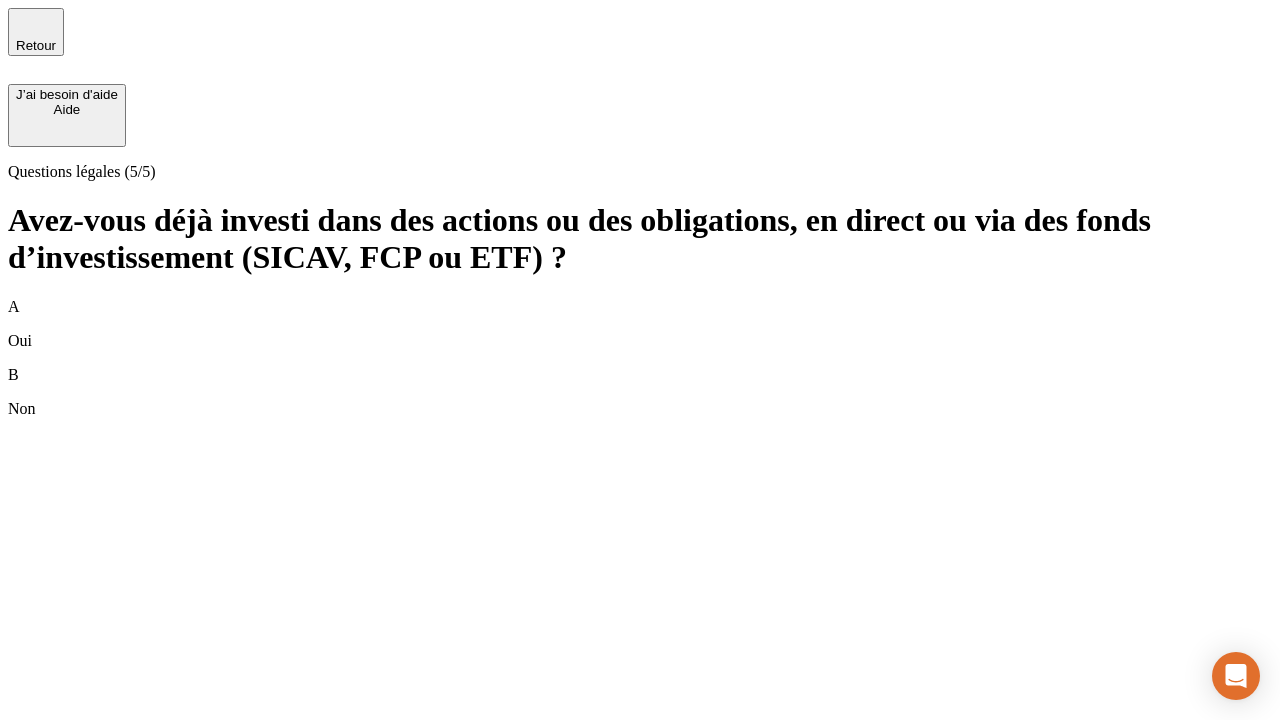 click on "B Non" at bounding box center [640, 392] 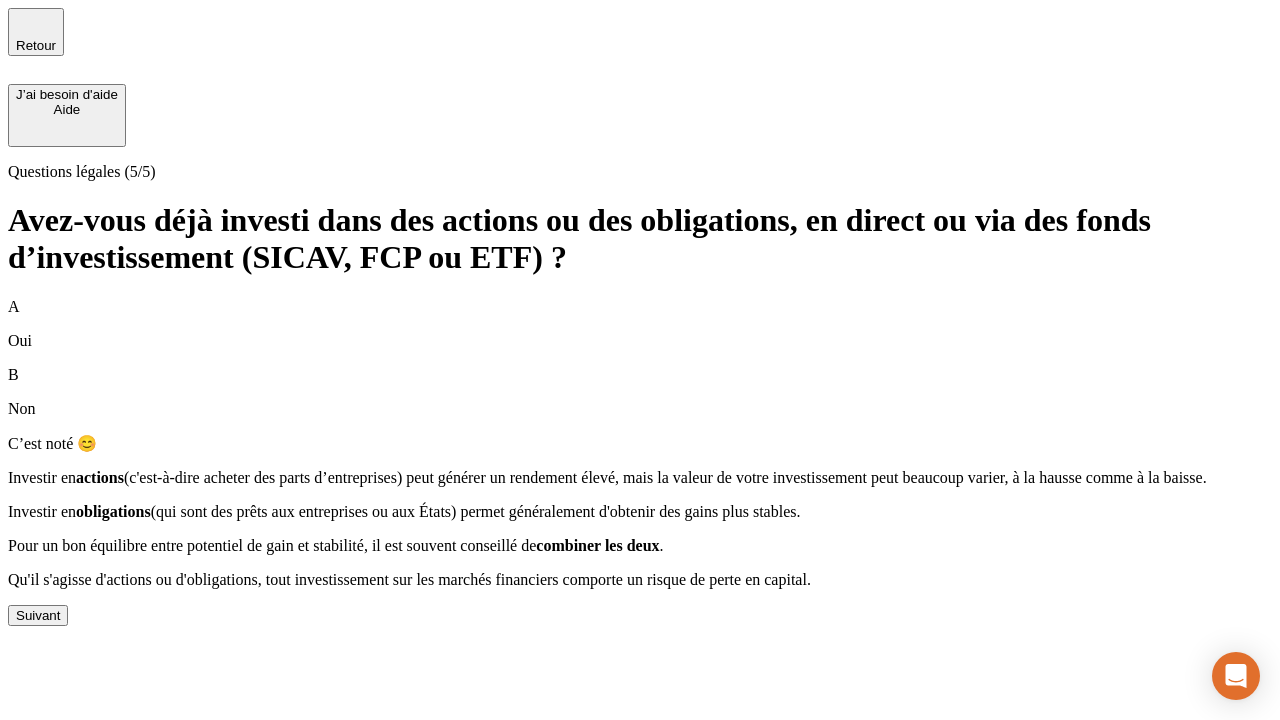 click on "Suivant" at bounding box center [38, 615] 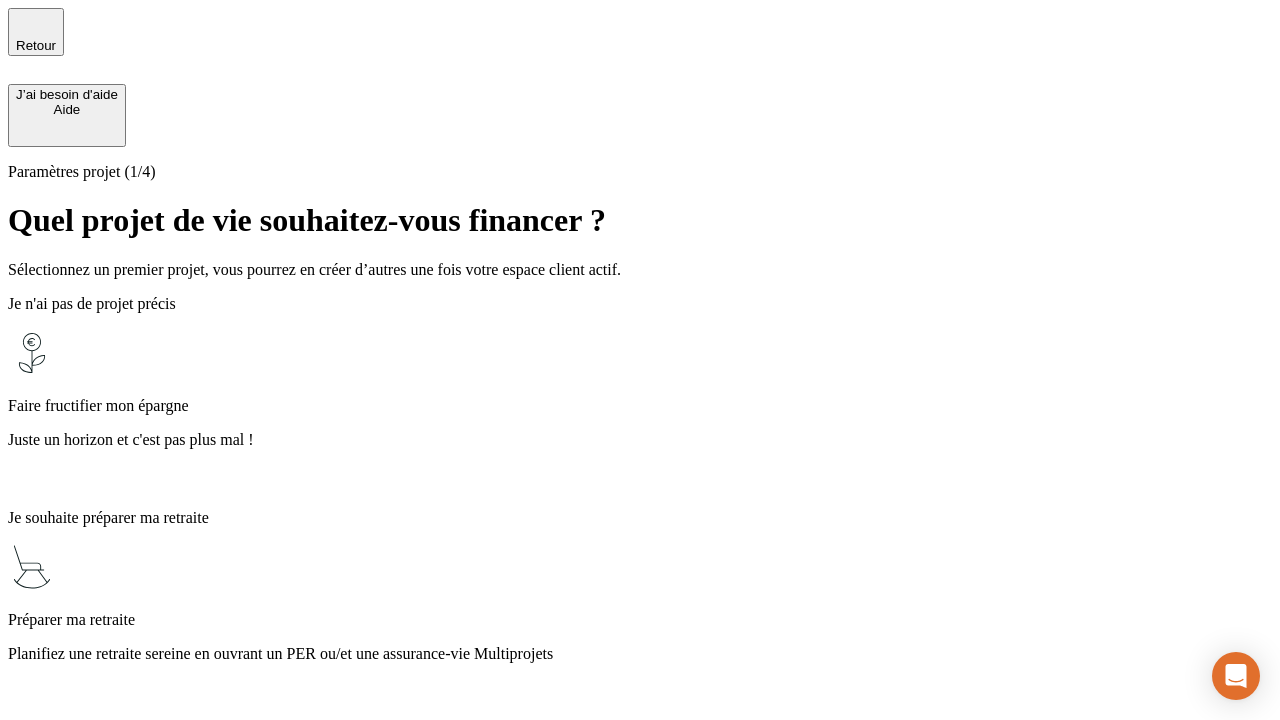 click on "Juste un horizon et c'est pas plus mal !" at bounding box center [640, 440] 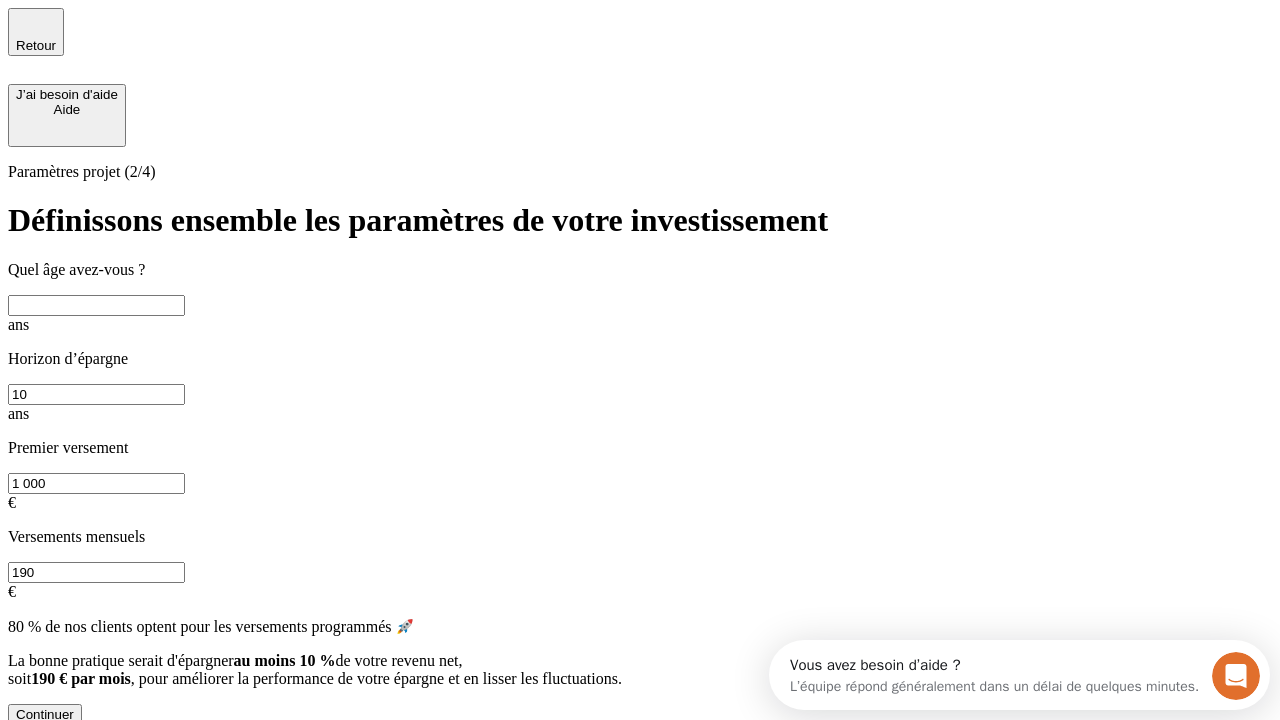 scroll, scrollTop: 0, scrollLeft: 0, axis: both 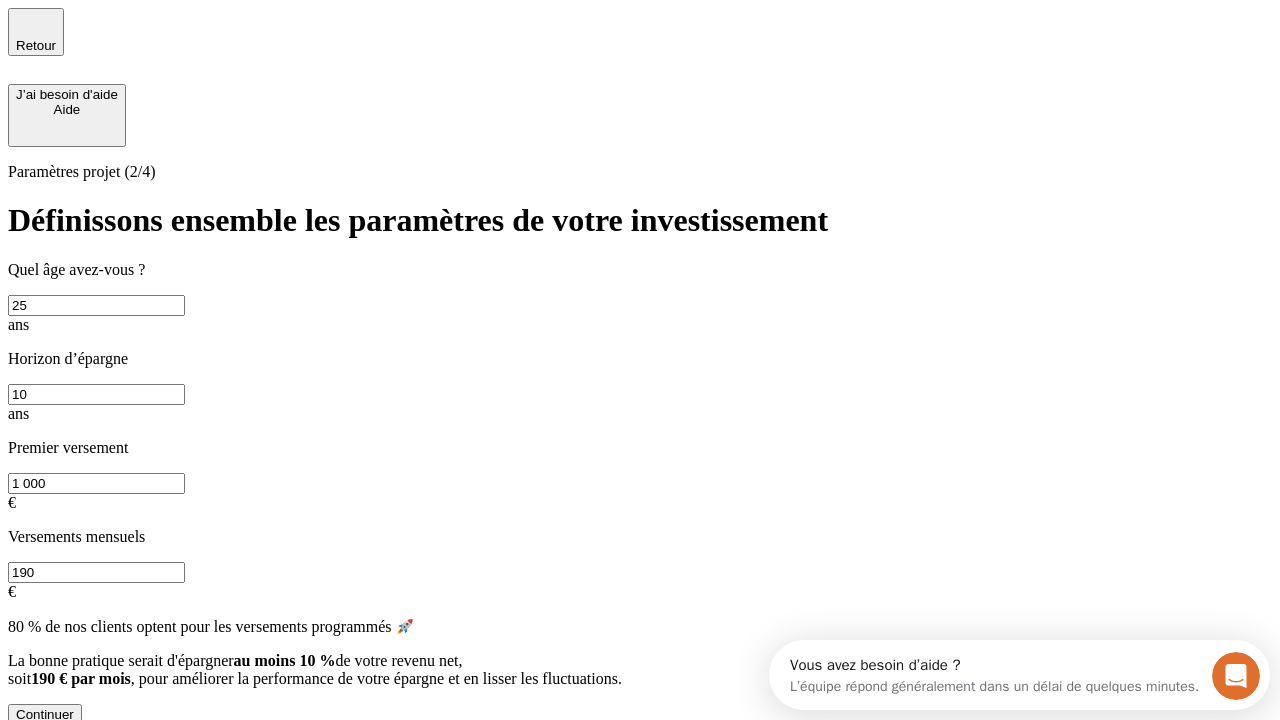 type on "25" 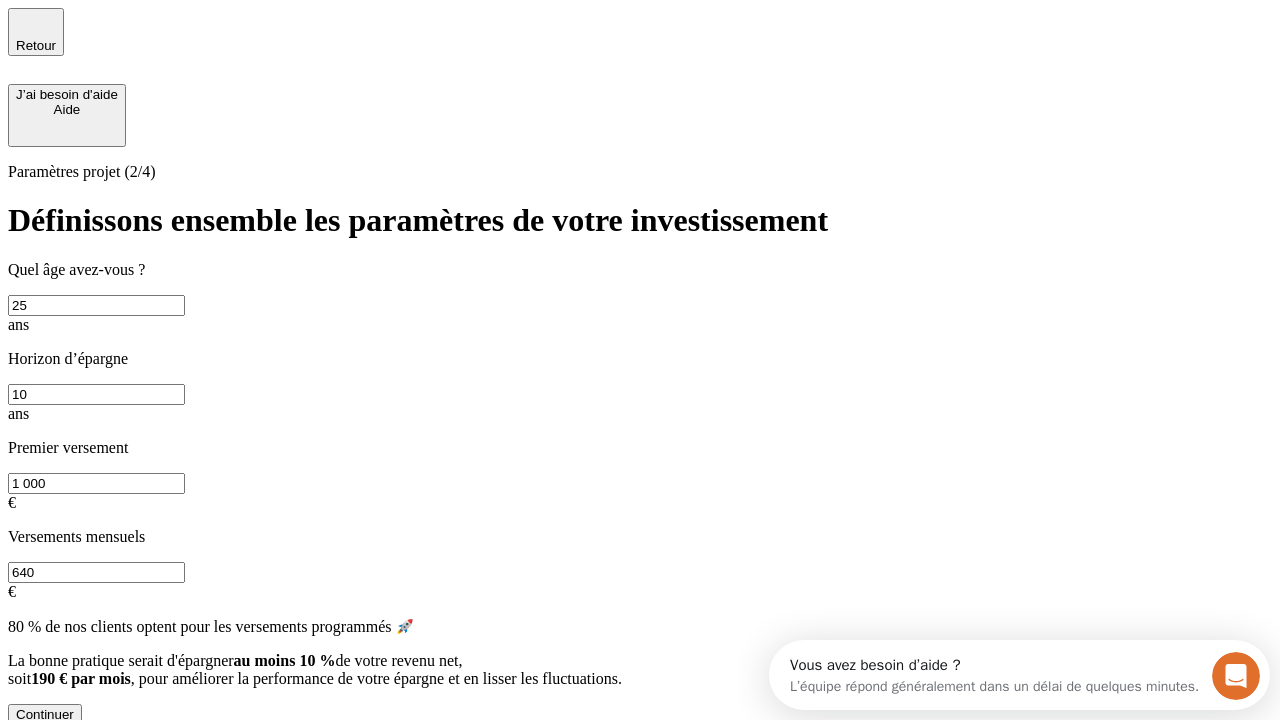 type on "640" 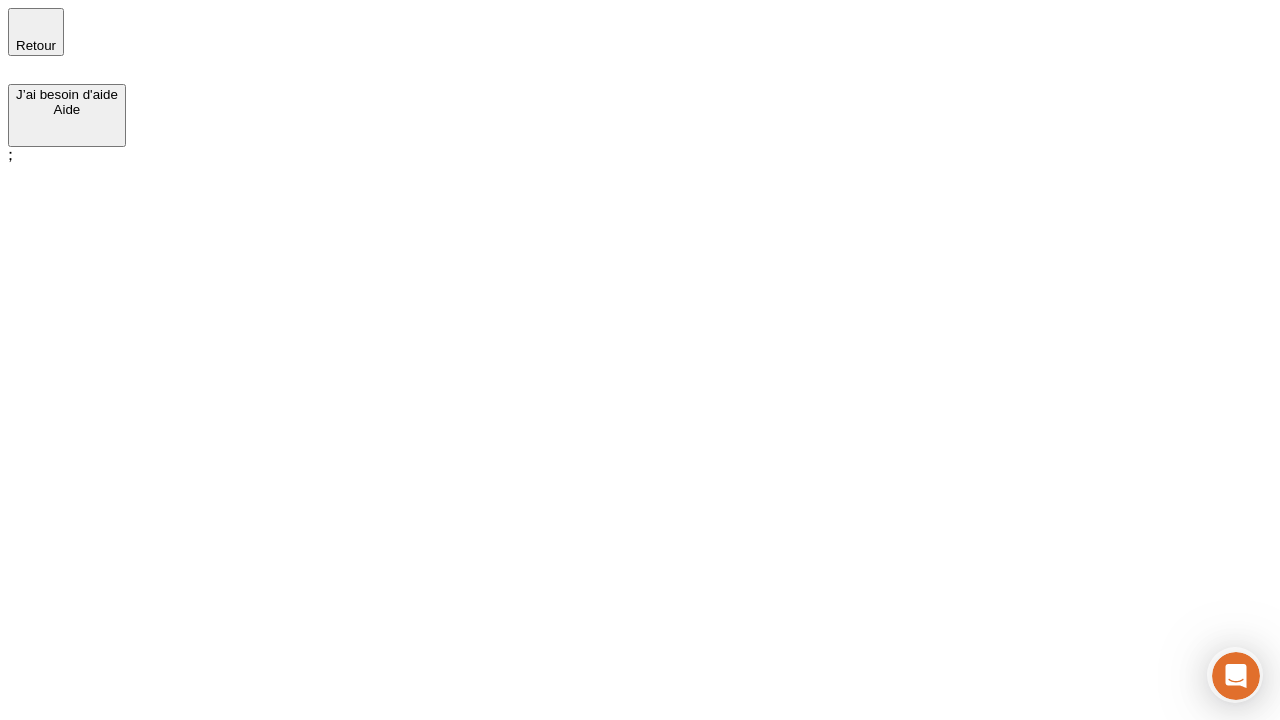 scroll, scrollTop: 0, scrollLeft: 0, axis: both 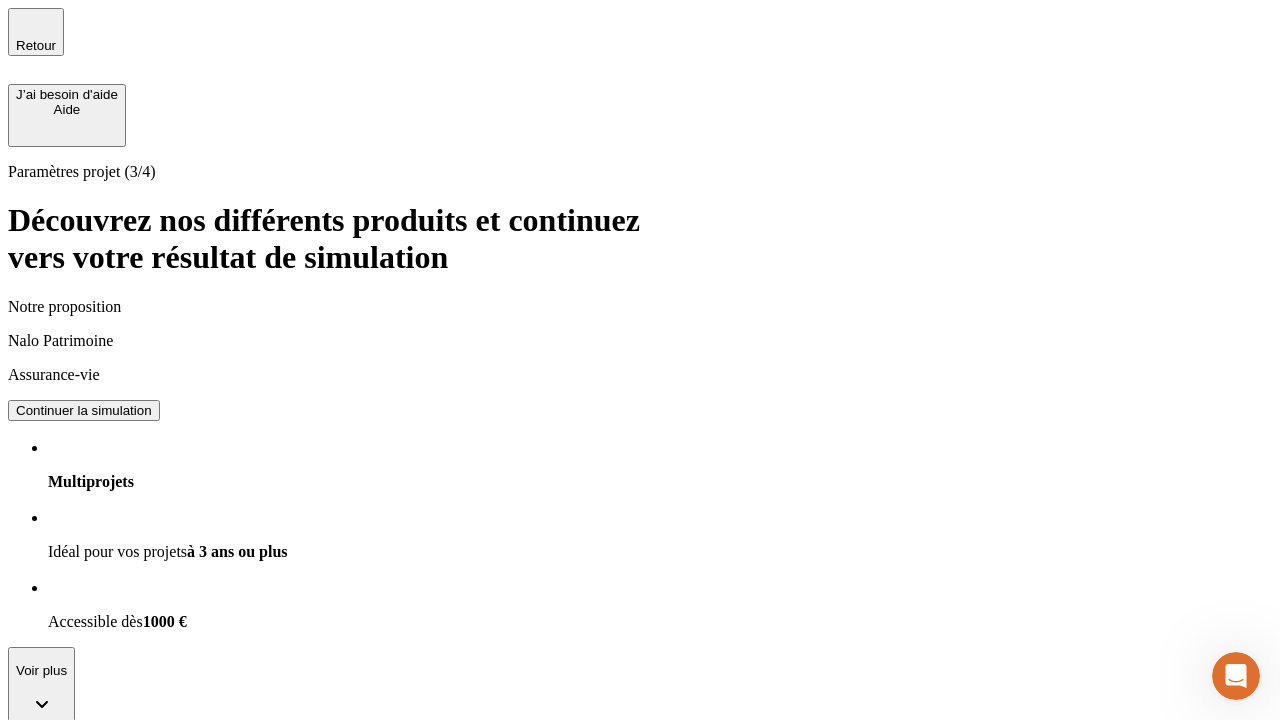 click on "Continuer la simulation" at bounding box center (84, 410) 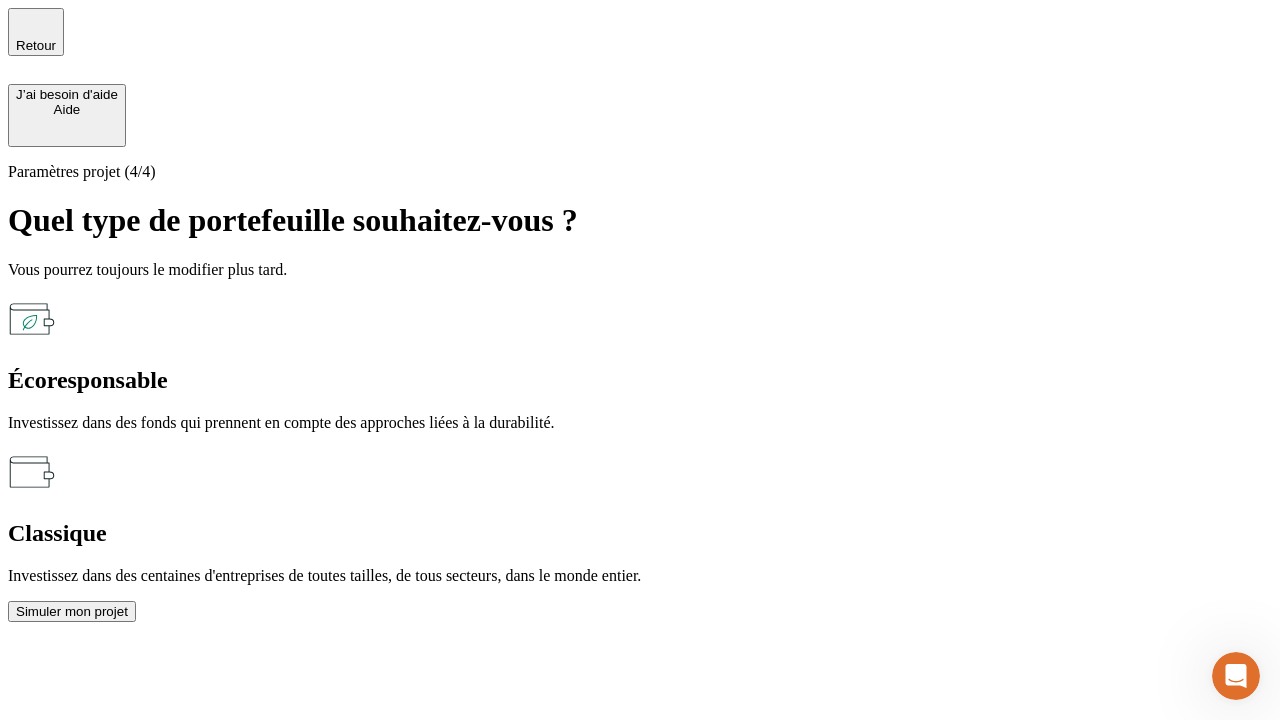 click on "Classique" at bounding box center [640, 533] 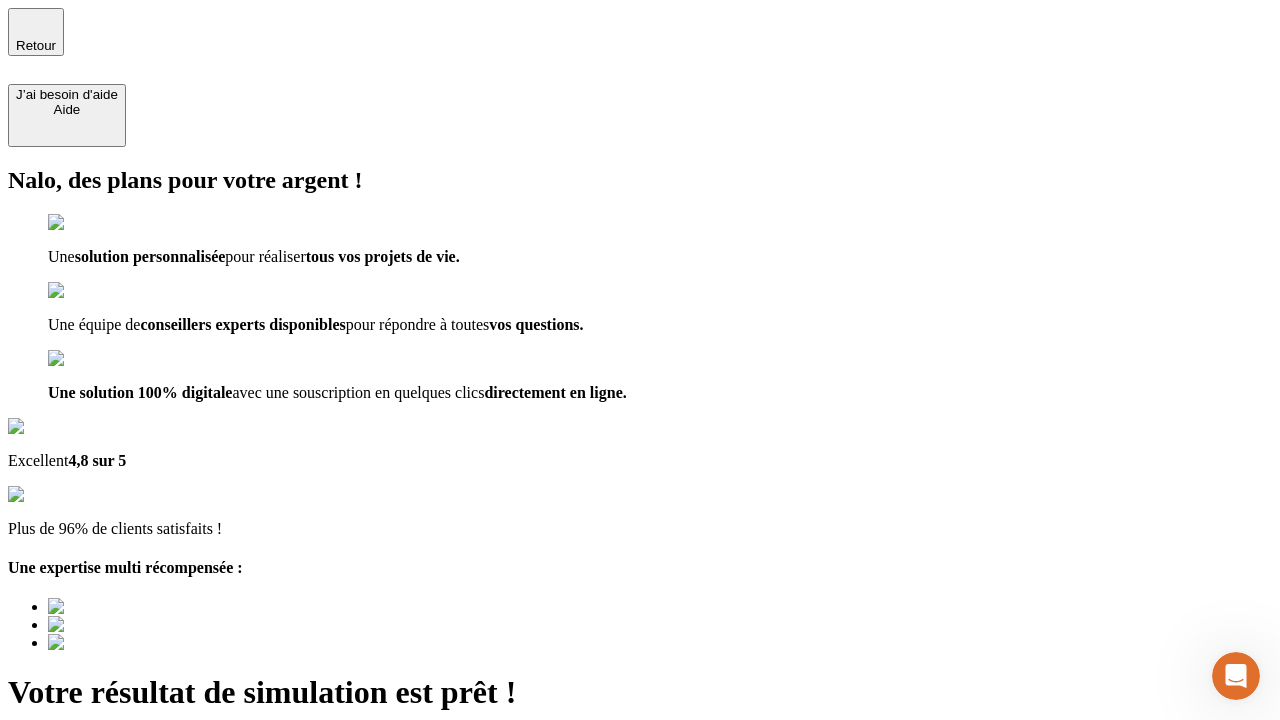 click on "Découvrir ma simulation" at bounding box center [87, 797] 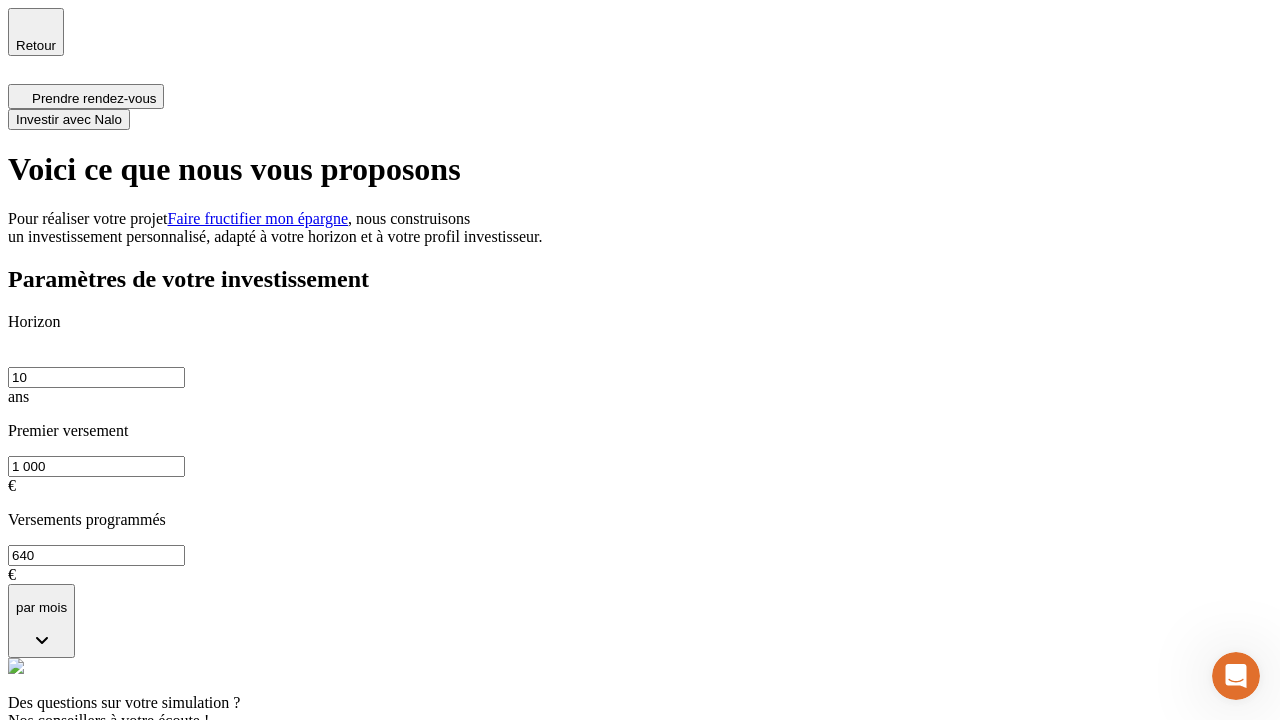 click on "Investir avec Nalo" at bounding box center [69, 119] 